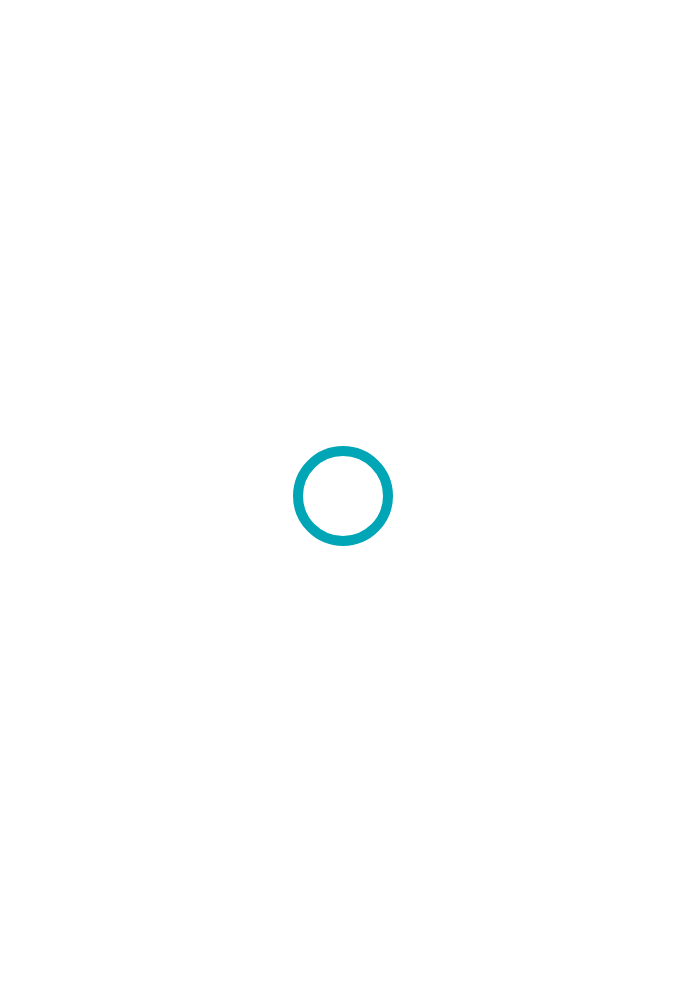 scroll, scrollTop: 0, scrollLeft: 0, axis: both 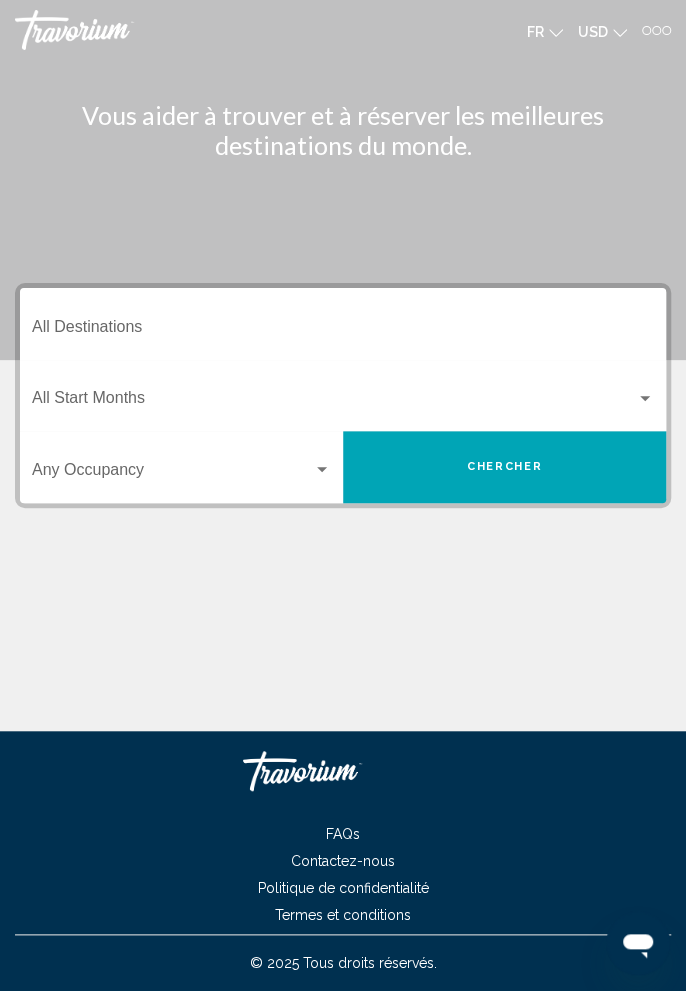 click on "Destination All Destinations" at bounding box center [343, 331] 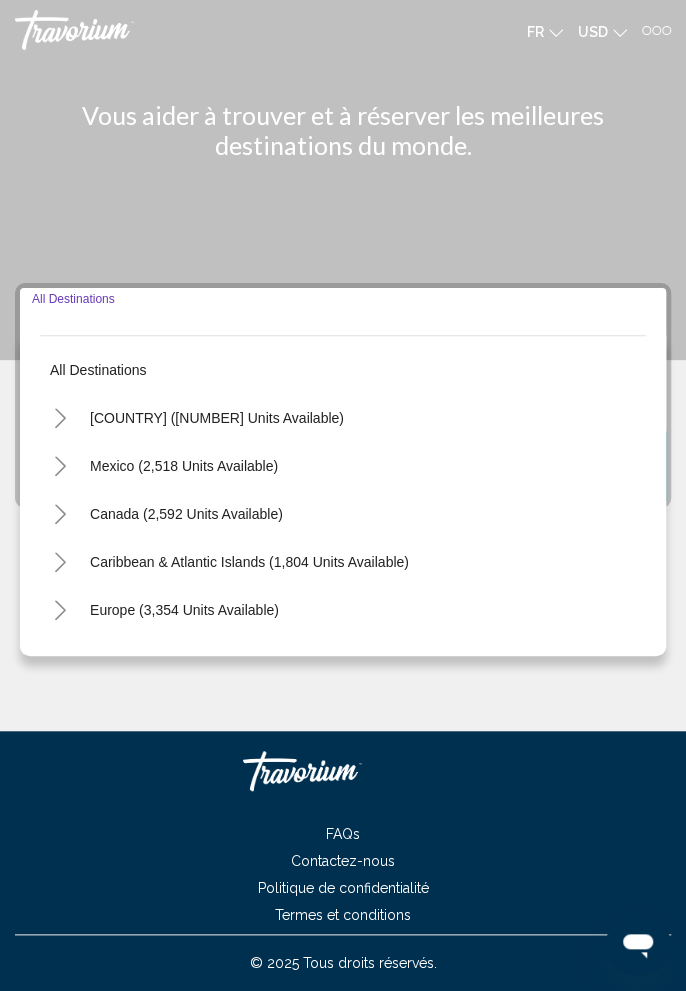 scroll, scrollTop: 64, scrollLeft: 0, axis: vertical 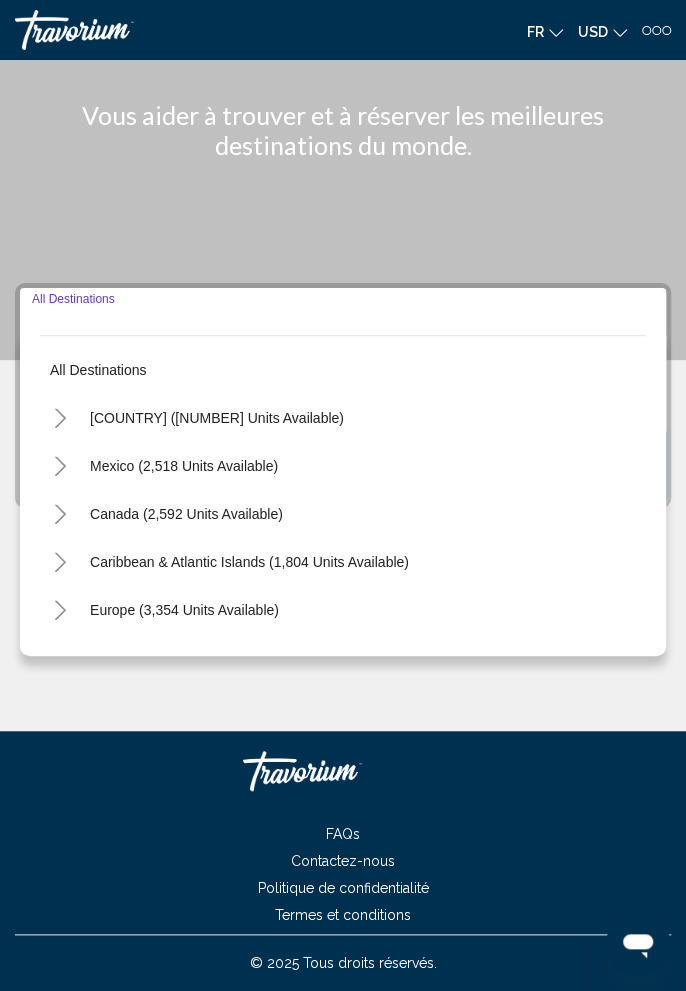 click 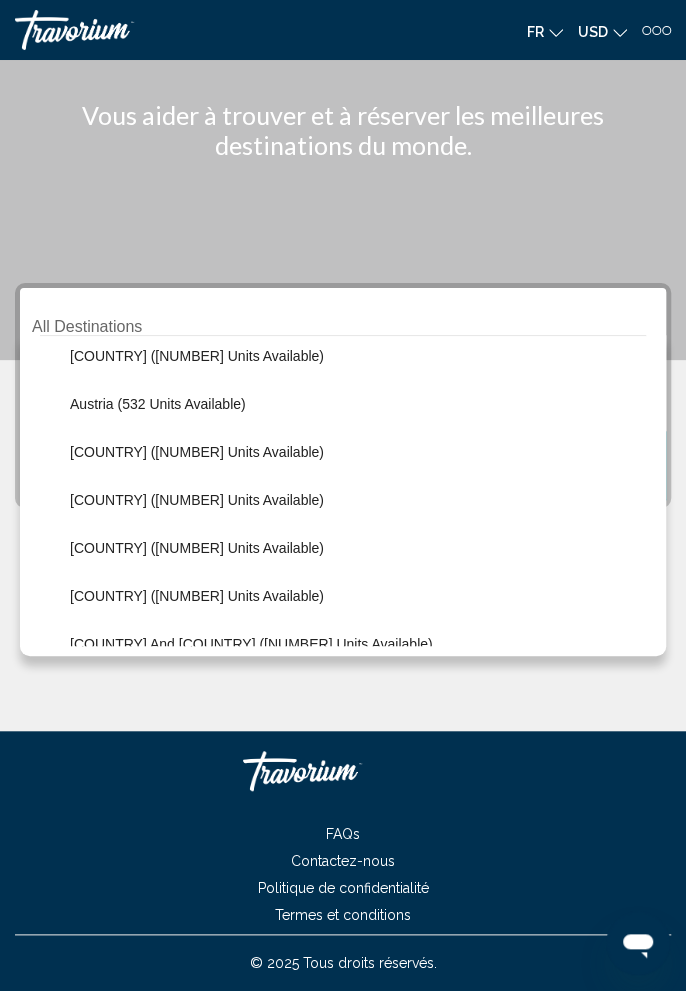 scroll, scrollTop: 289, scrollLeft: 0, axis: vertical 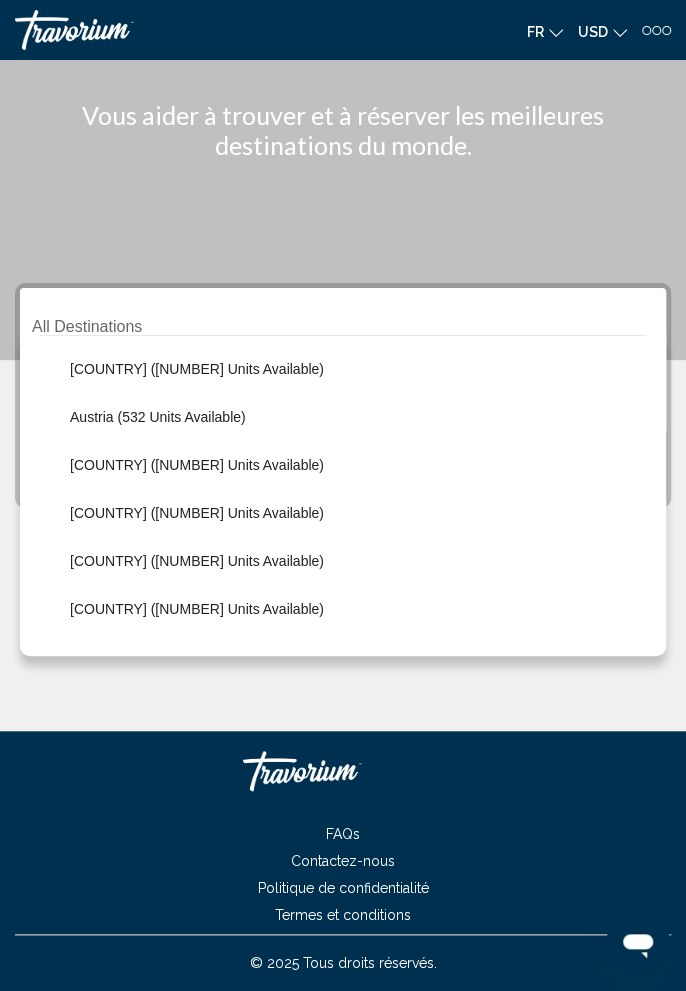 click at bounding box center (666, 30) 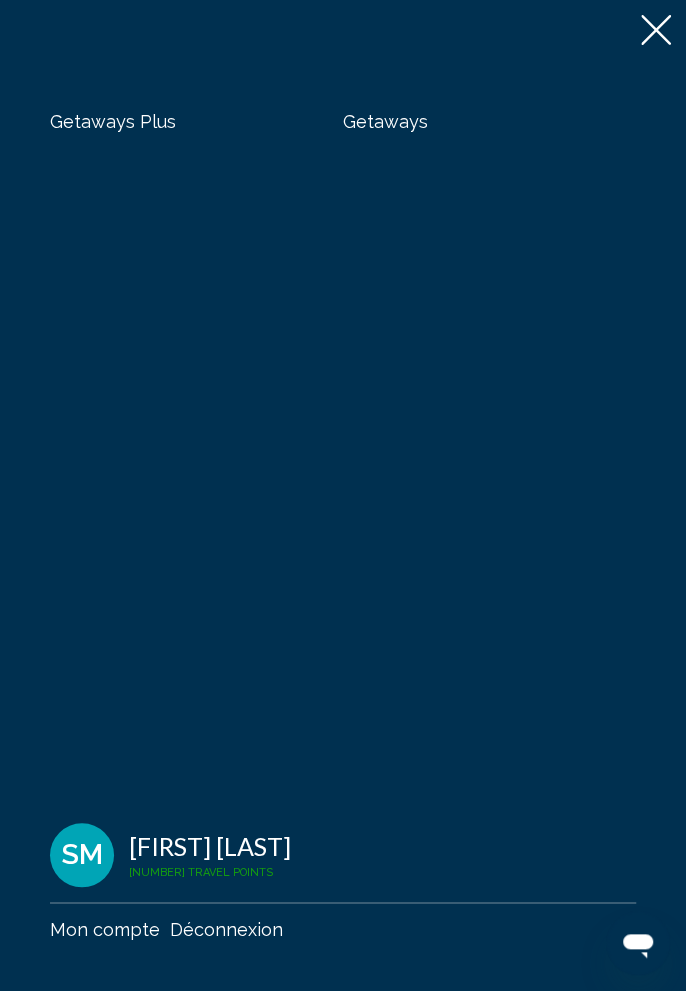 click on "Getaways" at bounding box center (385, 121) 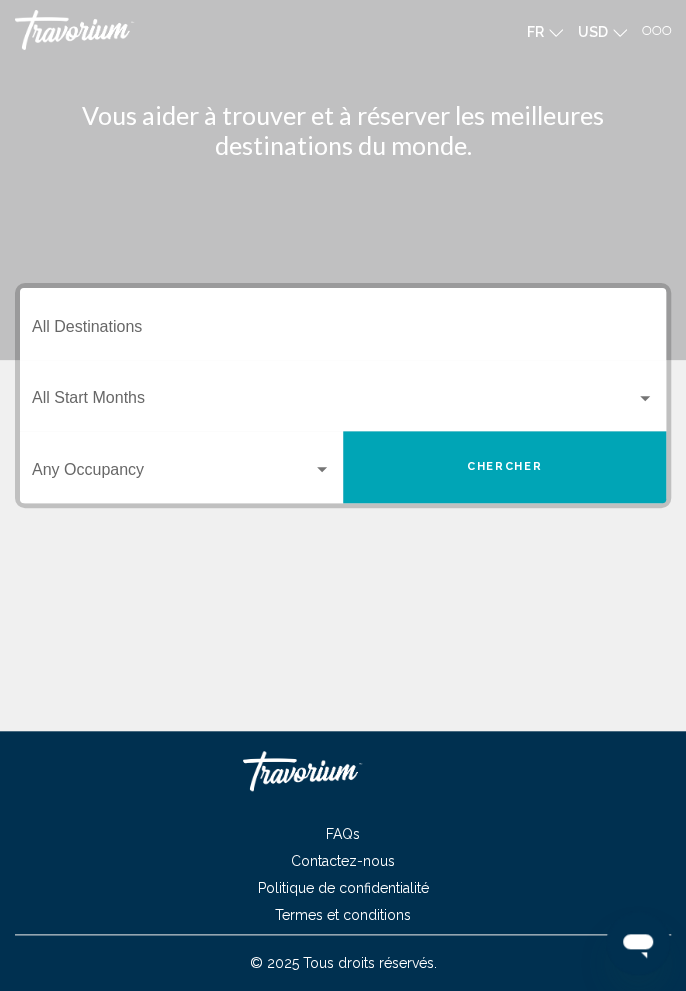 scroll, scrollTop: 0, scrollLeft: 0, axis: both 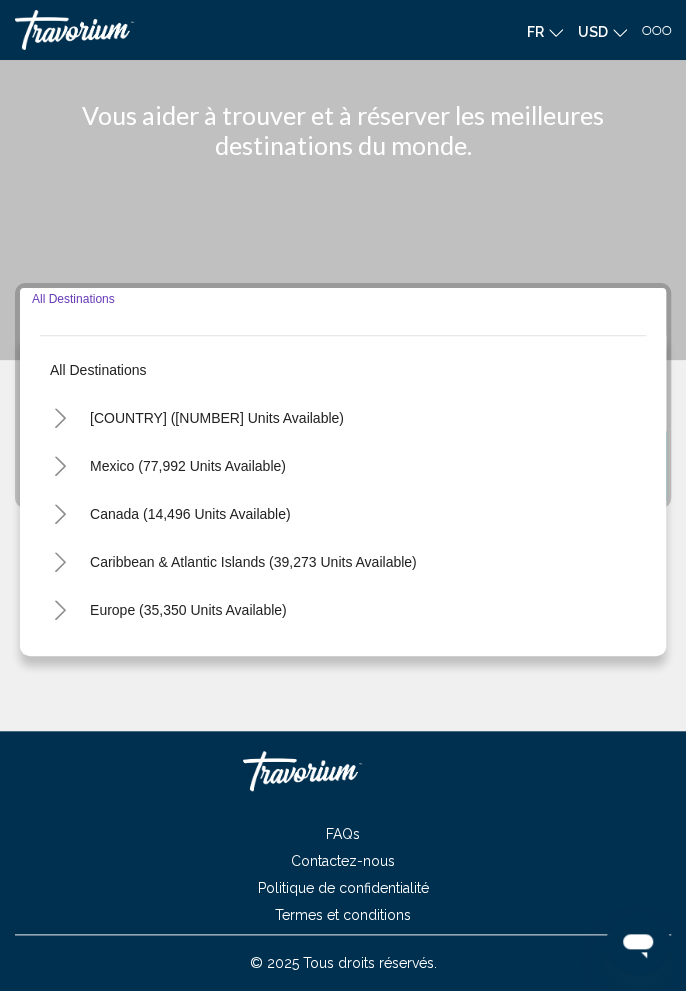 click 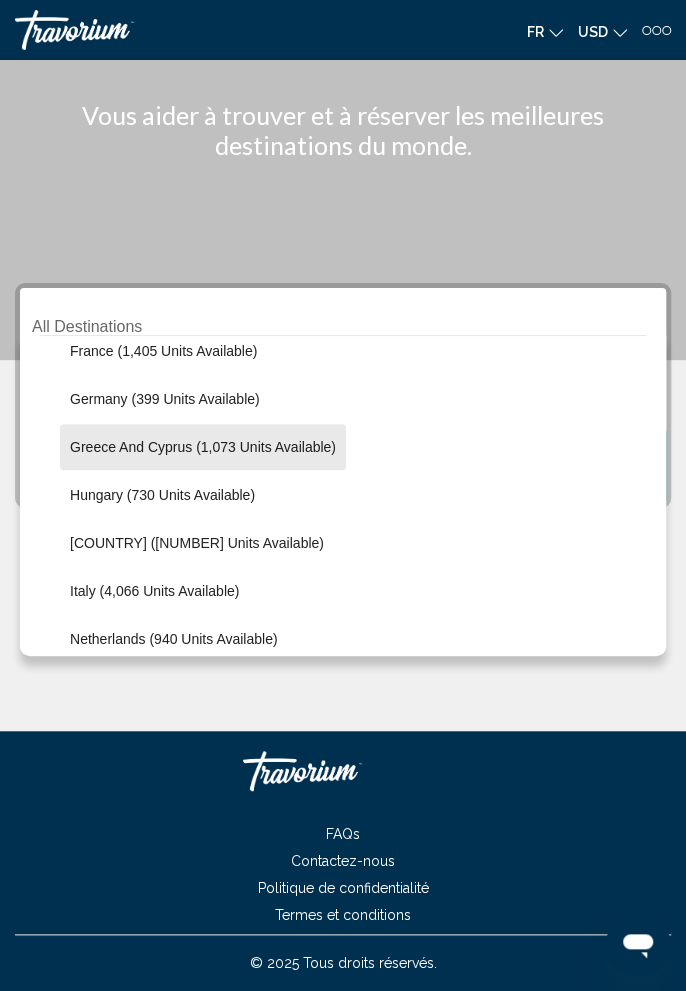 scroll, scrollTop: 597, scrollLeft: 0, axis: vertical 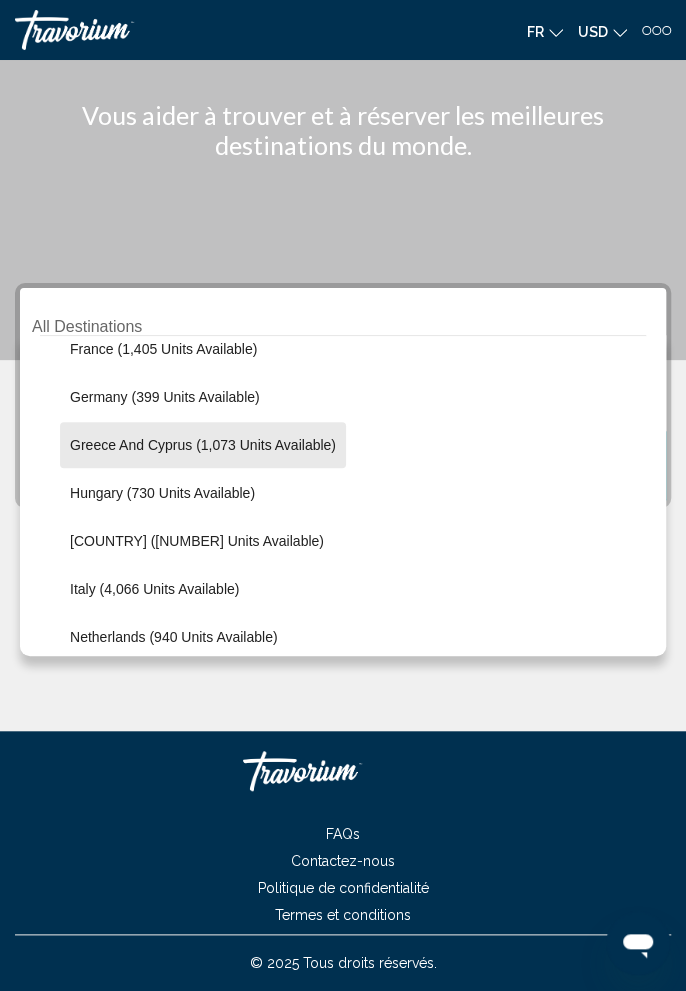 click on "Greece and Cyprus (1,073 units available)" 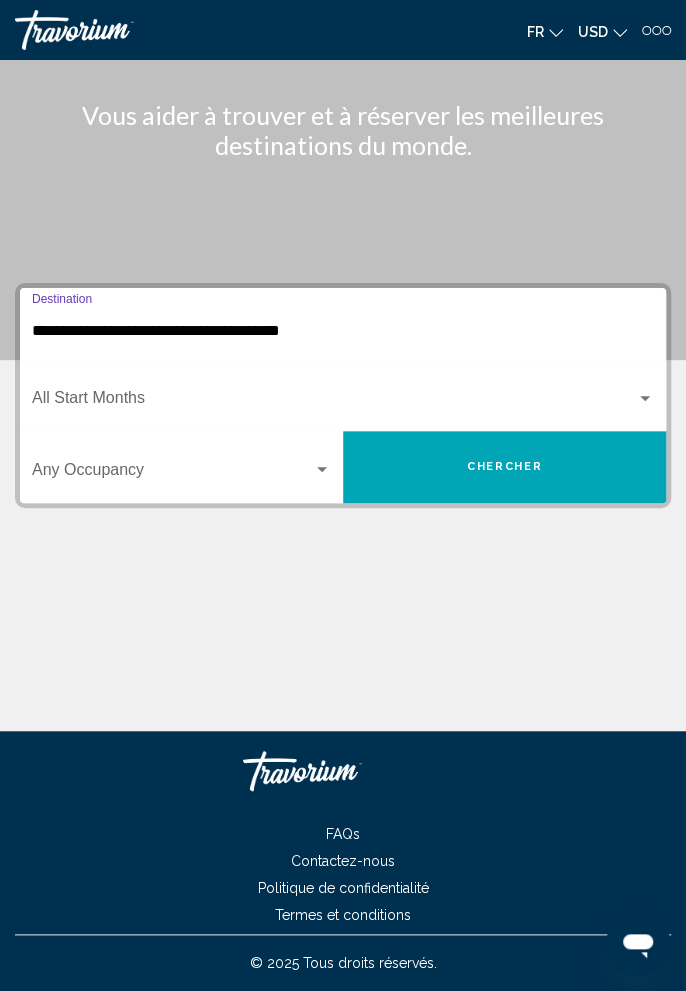click at bounding box center (334, 402) 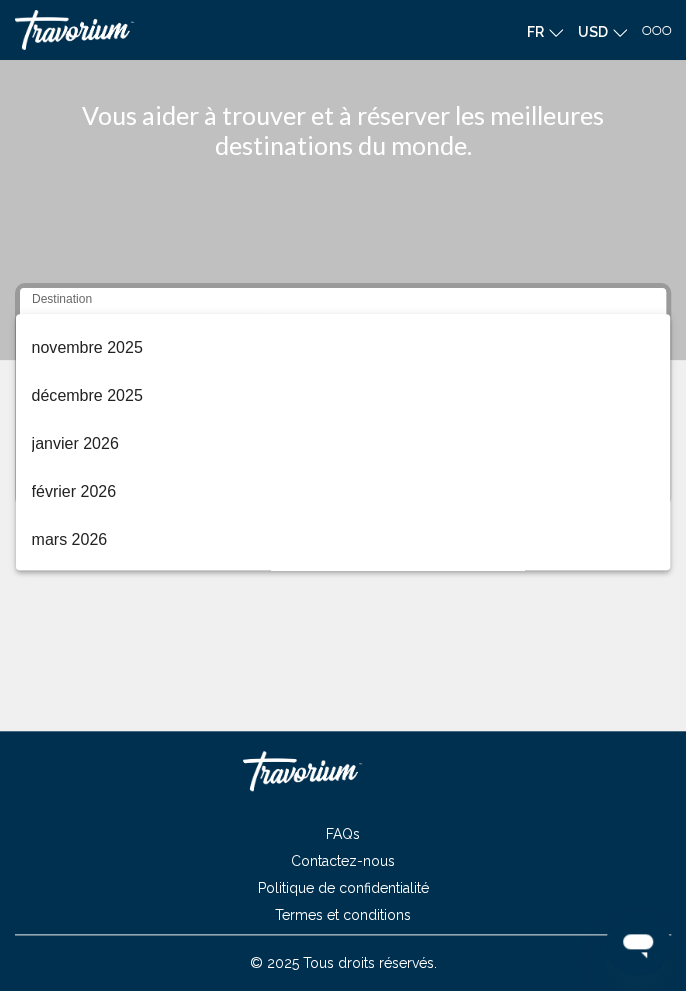 scroll, scrollTop: 190, scrollLeft: 0, axis: vertical 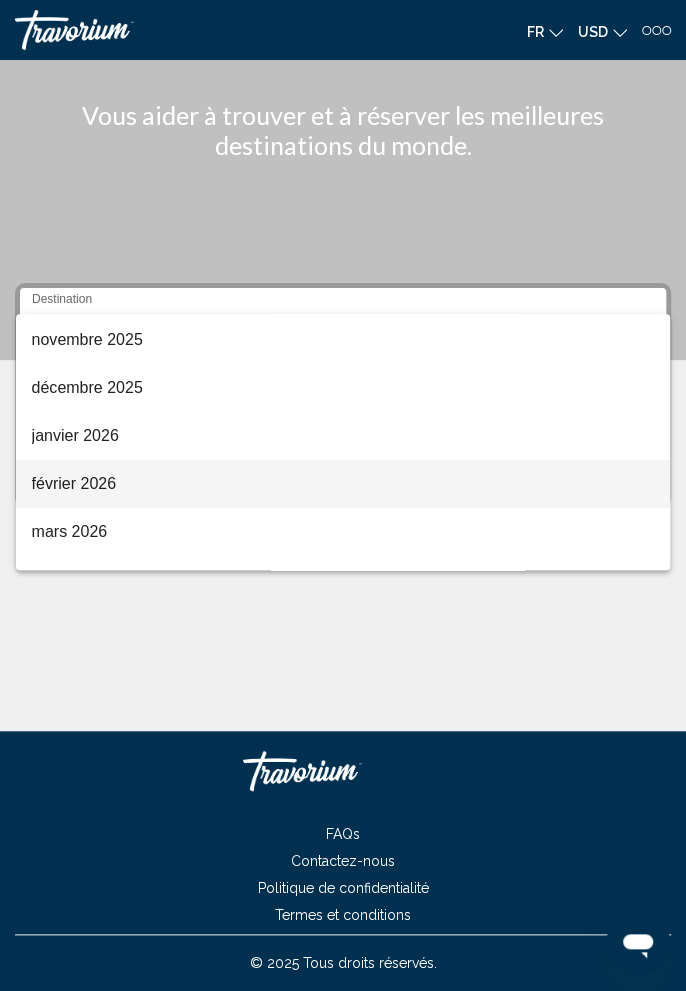 click on "février 2026" at bounding box center (343, 484) 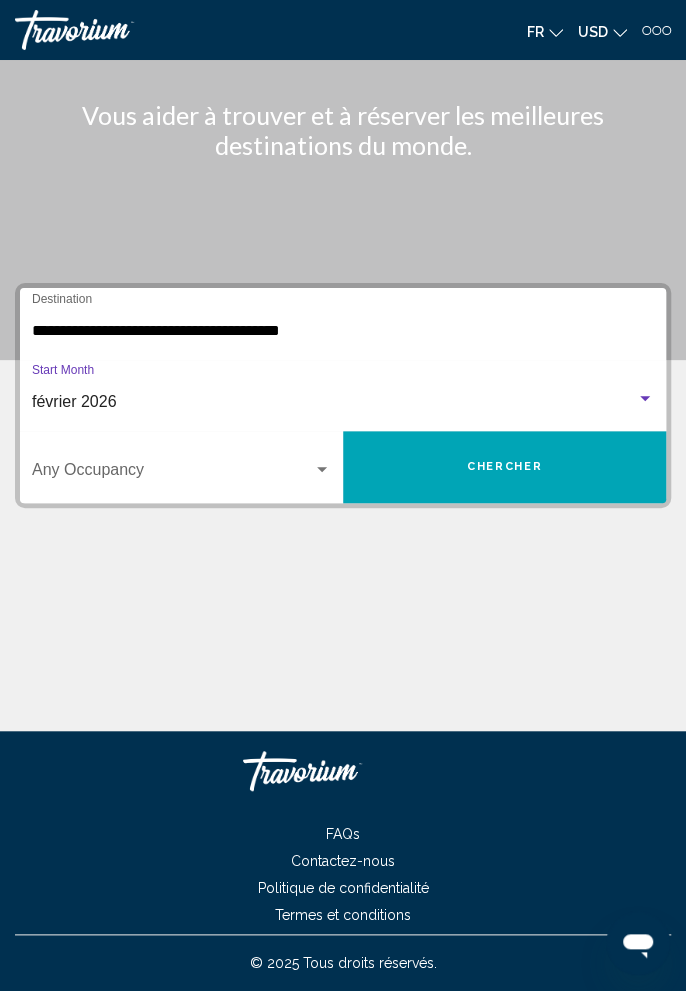 click at bounding box center (172, 474) 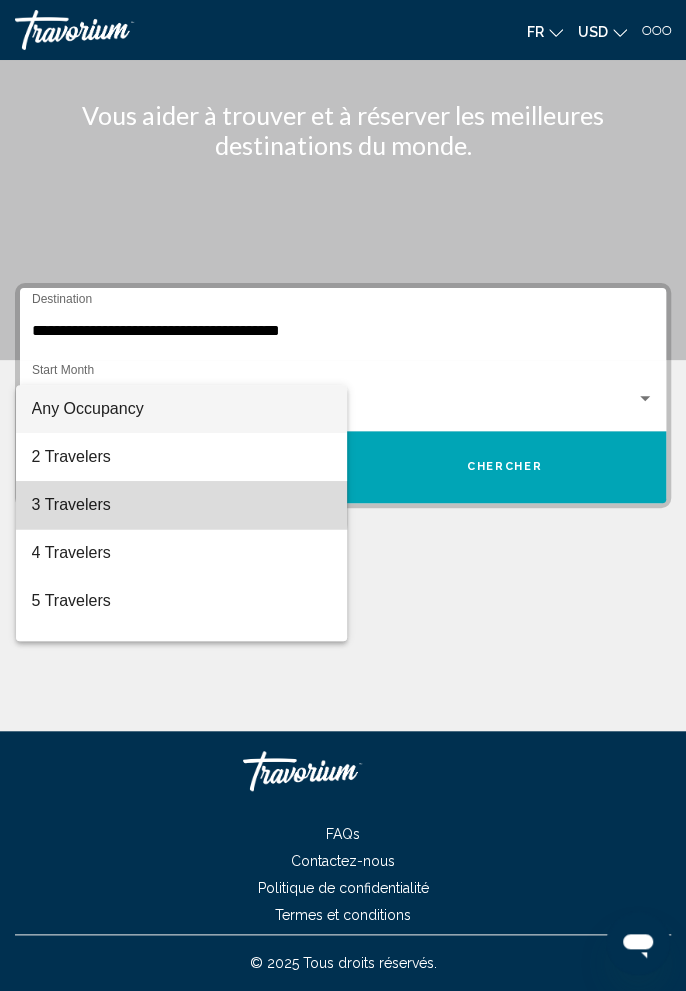 click on "3 Travelers" at bounding box center (181, 505) 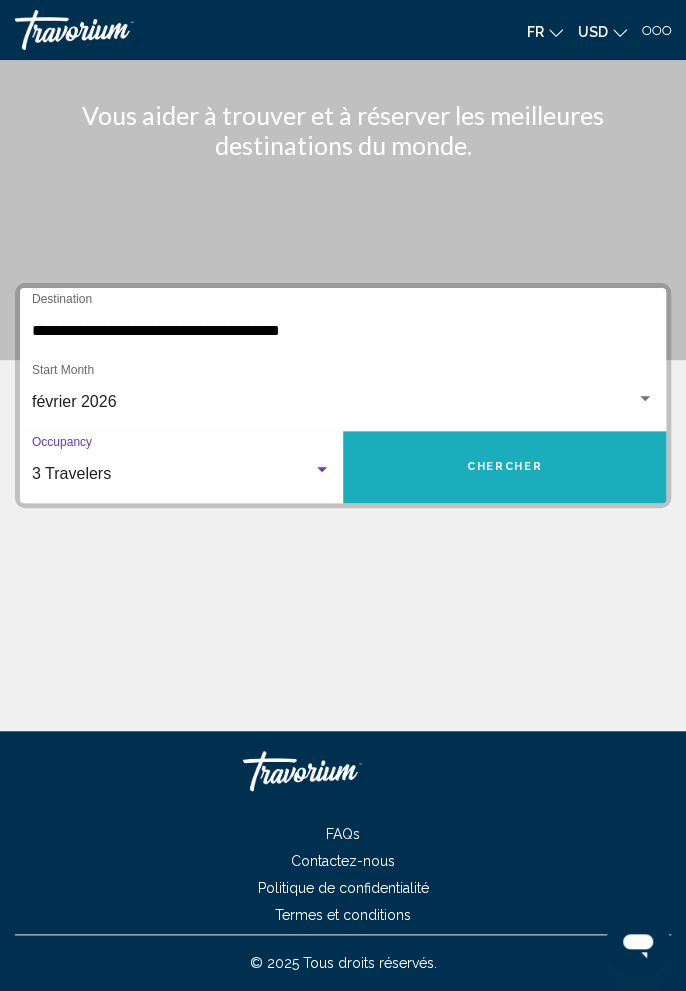 click on "Chercher" at bounding box center (504, 467) 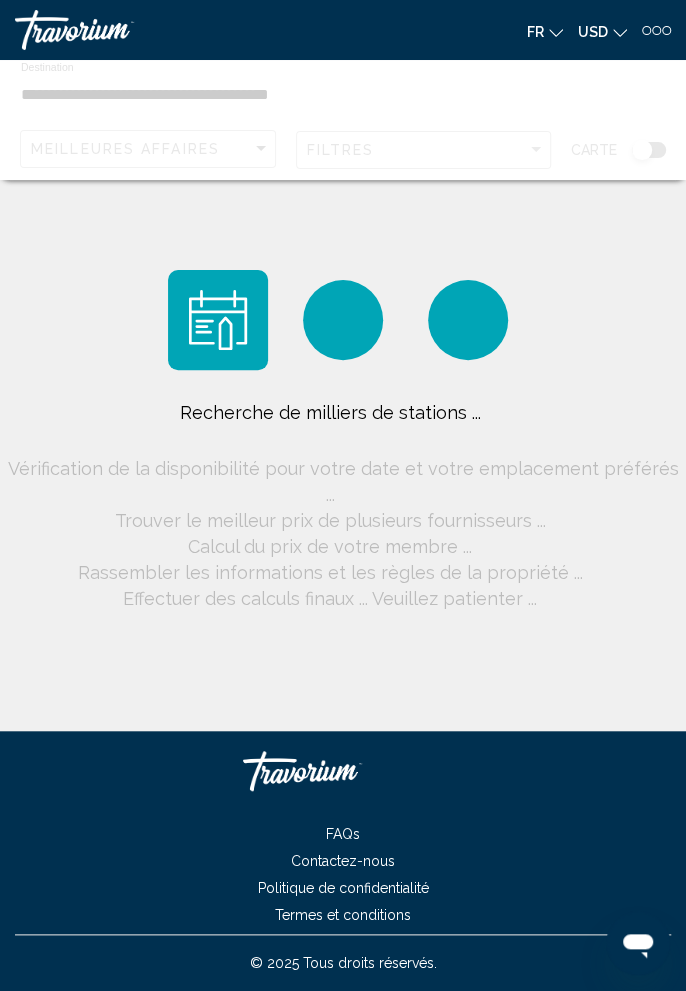 scroll, scrollTop: 0, scrollLeft: 0, axis: both 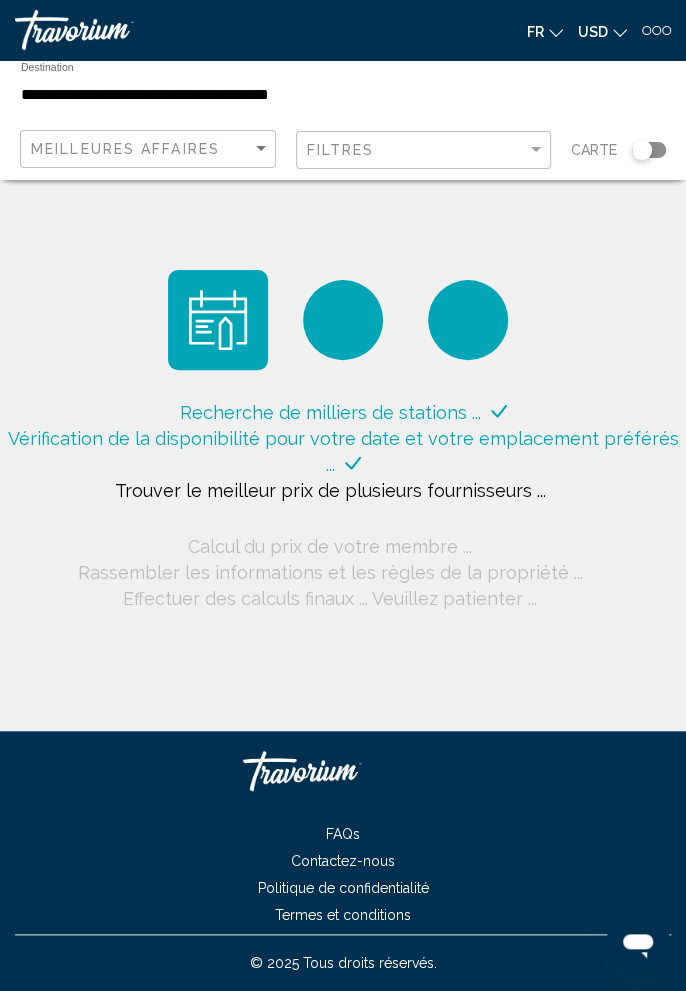 click 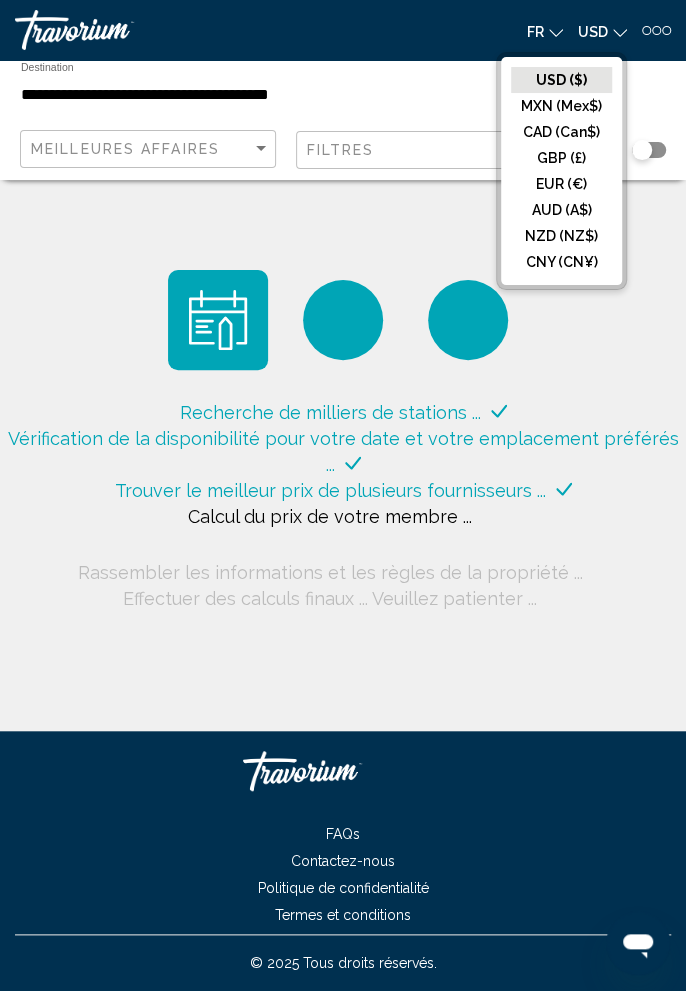 click on "EUR (€)" 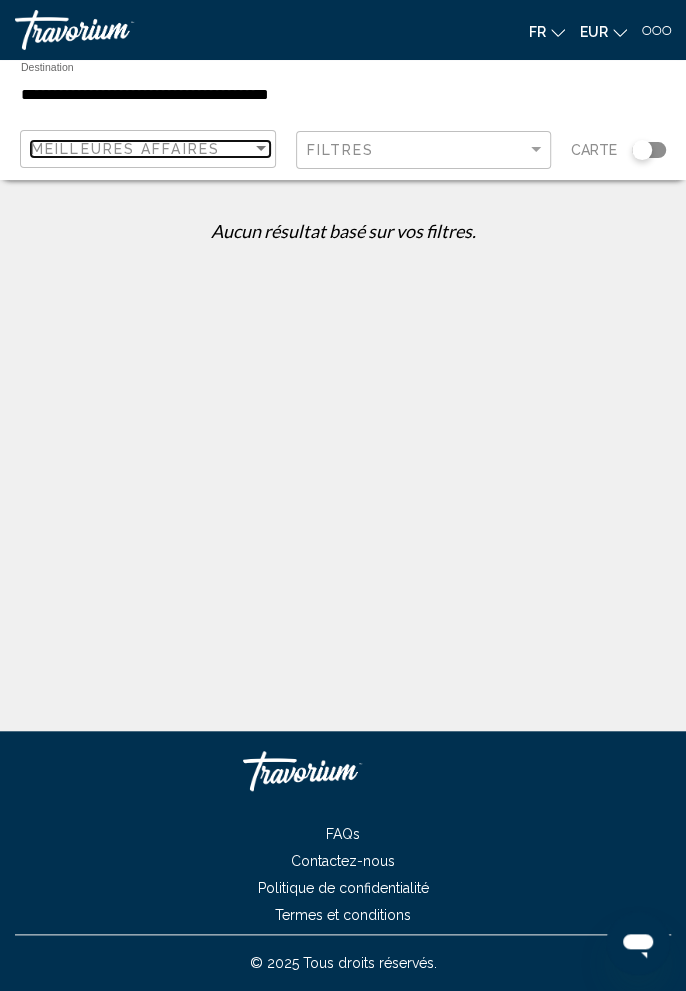 click on "Meilleures affaires" at bounding box center [141, 149] 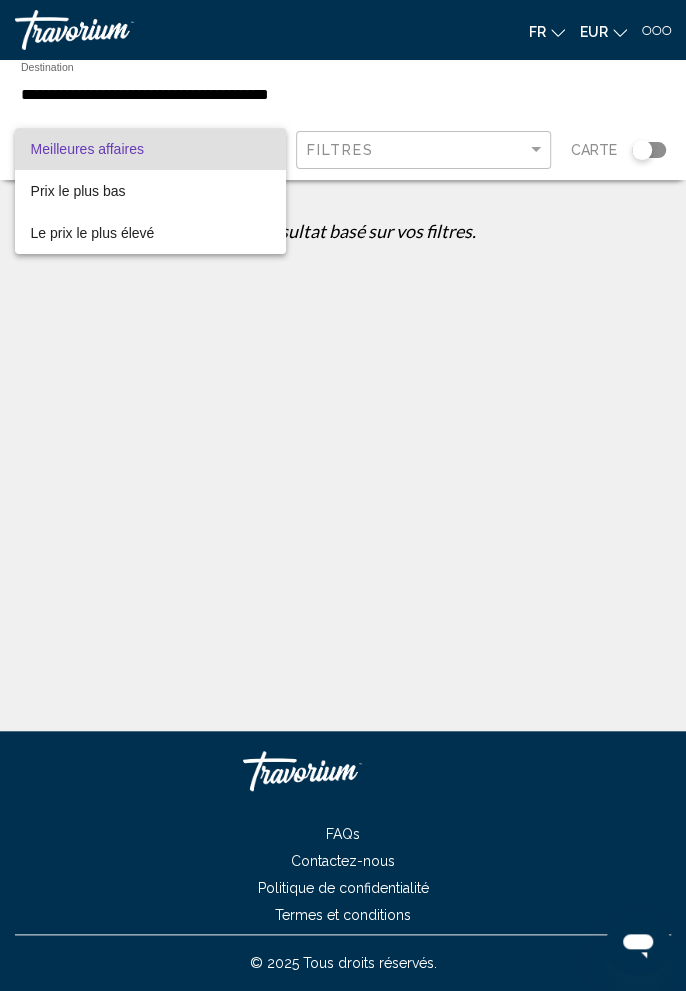 click at bounding box center [343, 495] 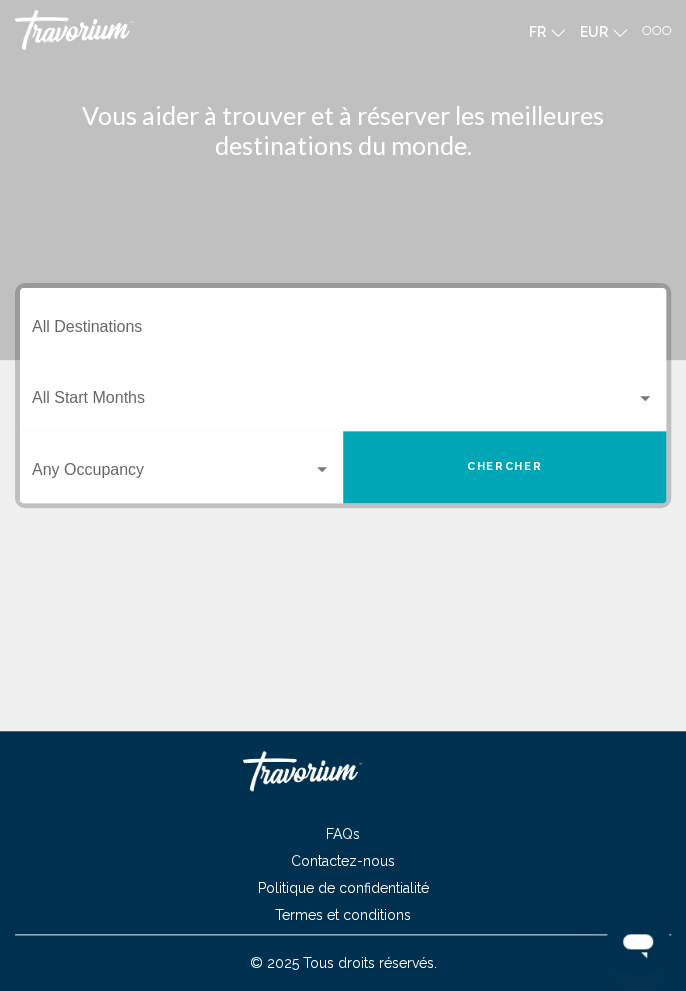 click on "Destination All Destinations" at bounding box center [343, 331] 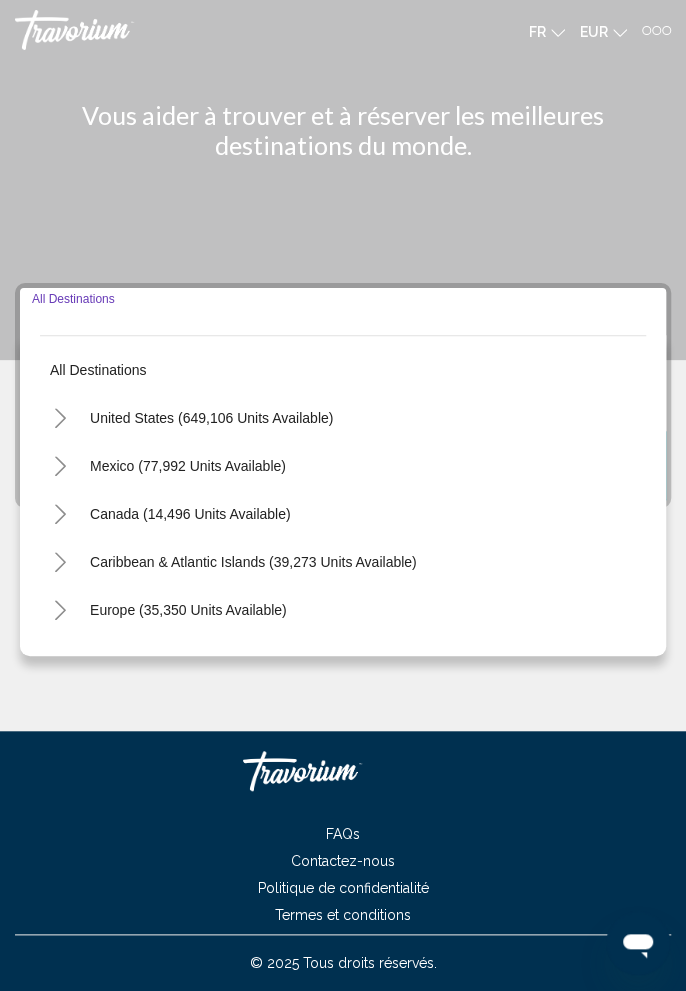 scroll, scrollTop: 64, scrollLeft: 0, axis: vertical 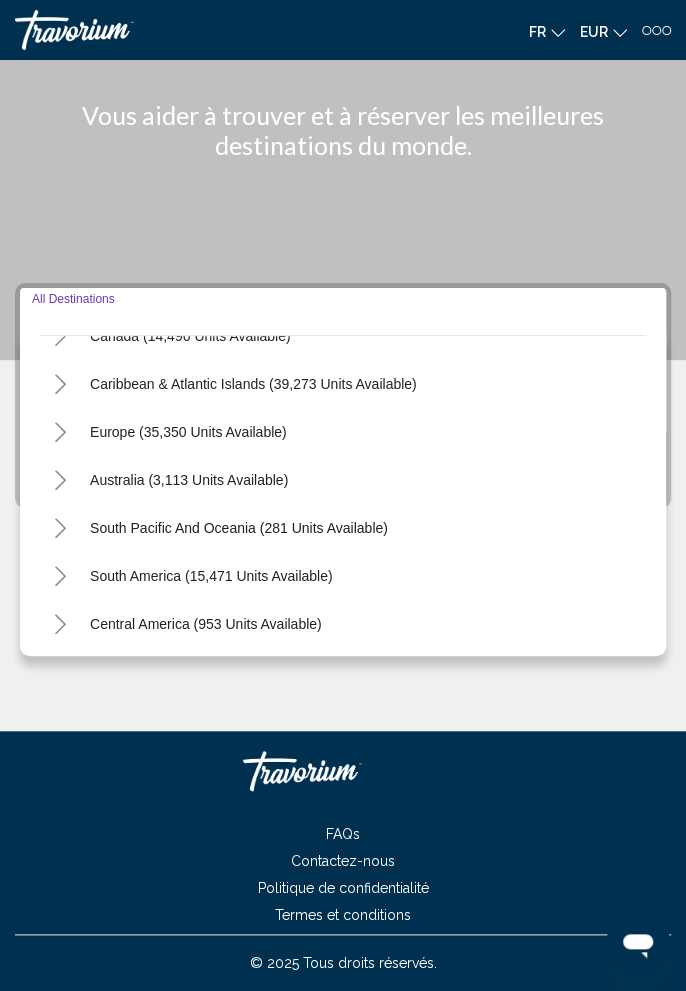 click 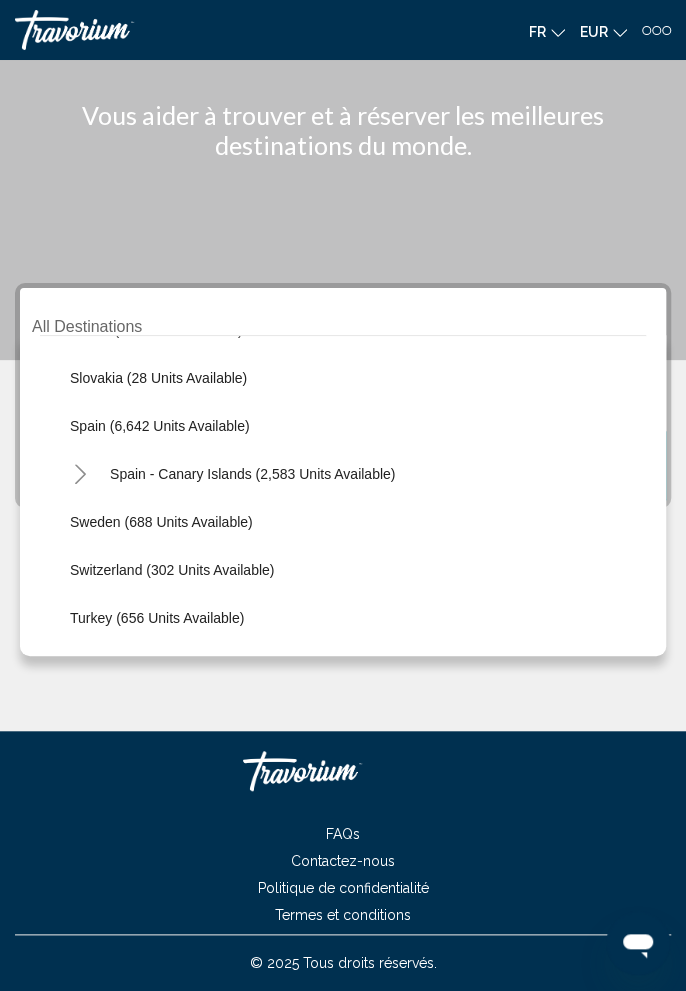 scroll, scrollTop: 999, scrollLeft: 0, axis: vertical 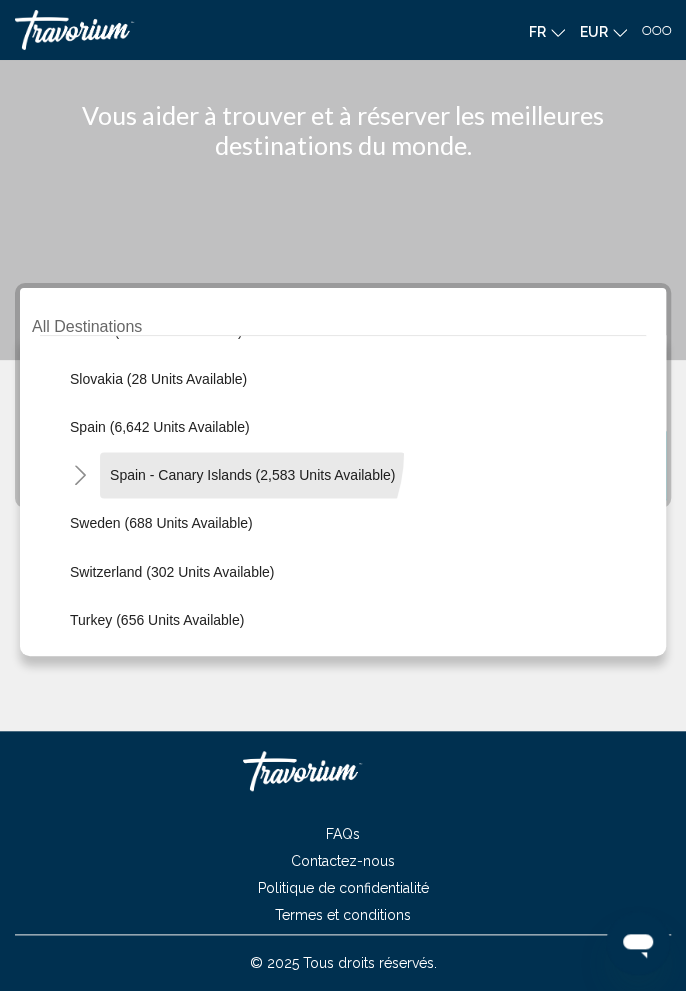 click on "Spain - Canary Islands (2,583 units available)" 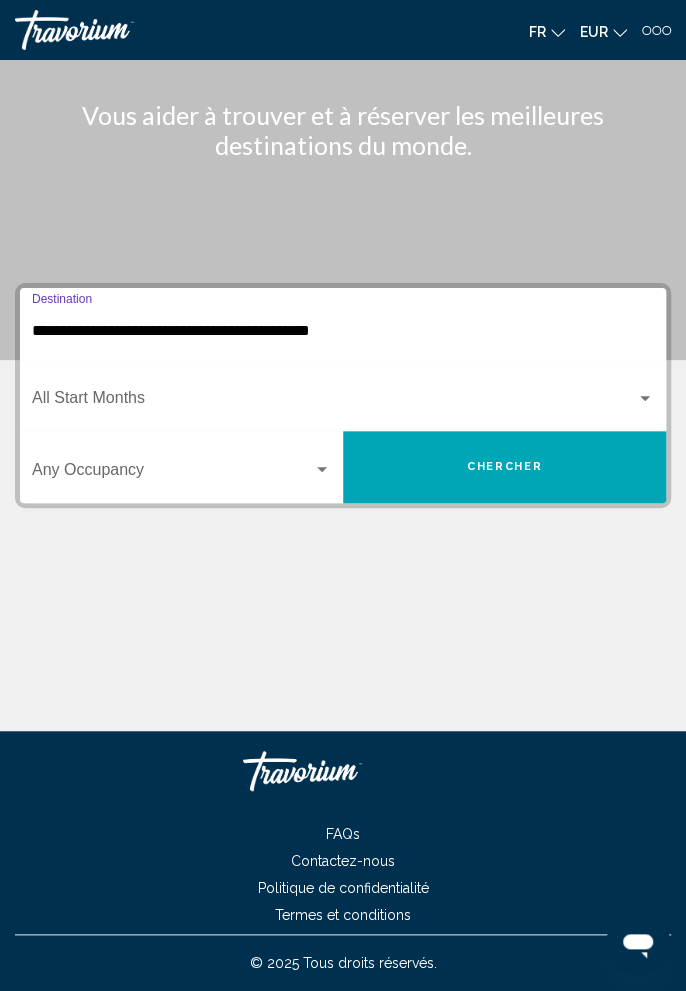 click at bounding box center [172, 474] 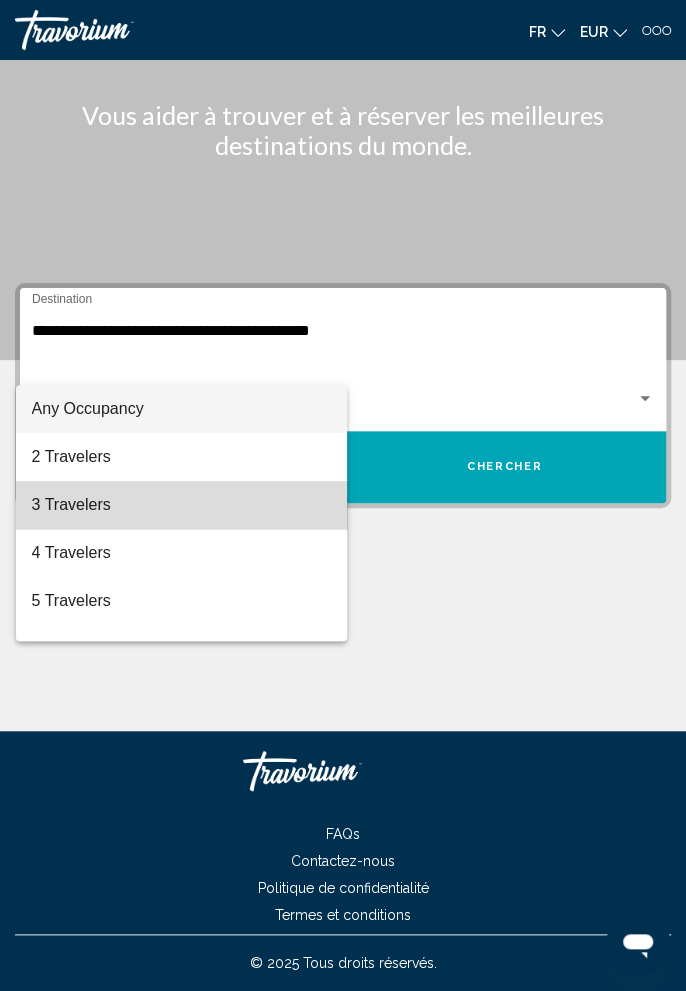 click on "3 Travelers" at bounding box center [181, 505] 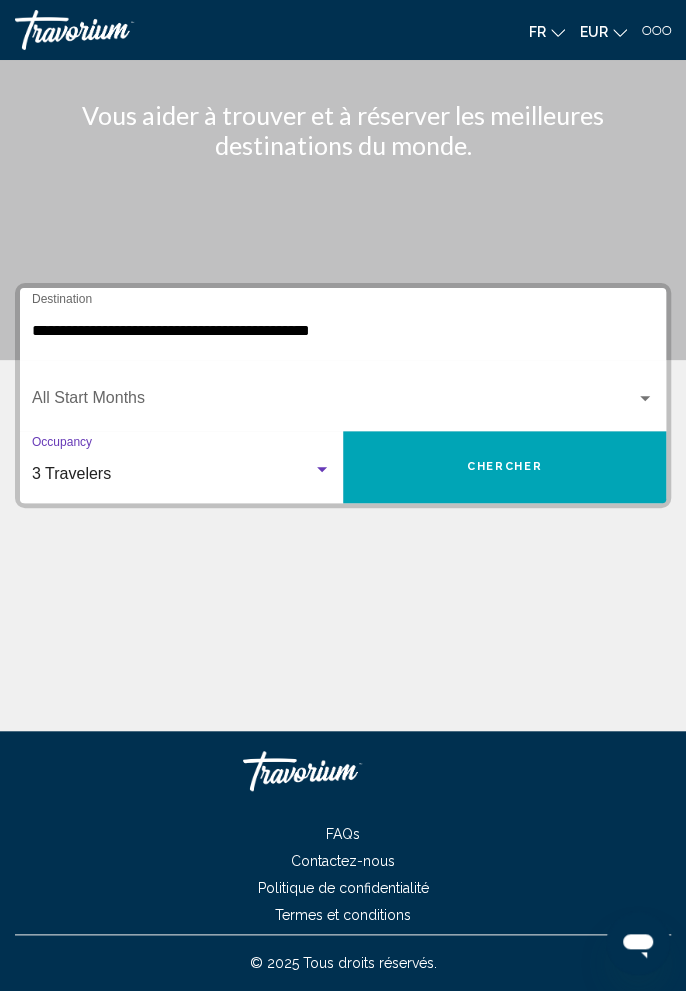 click at bounding box center (334, 402) 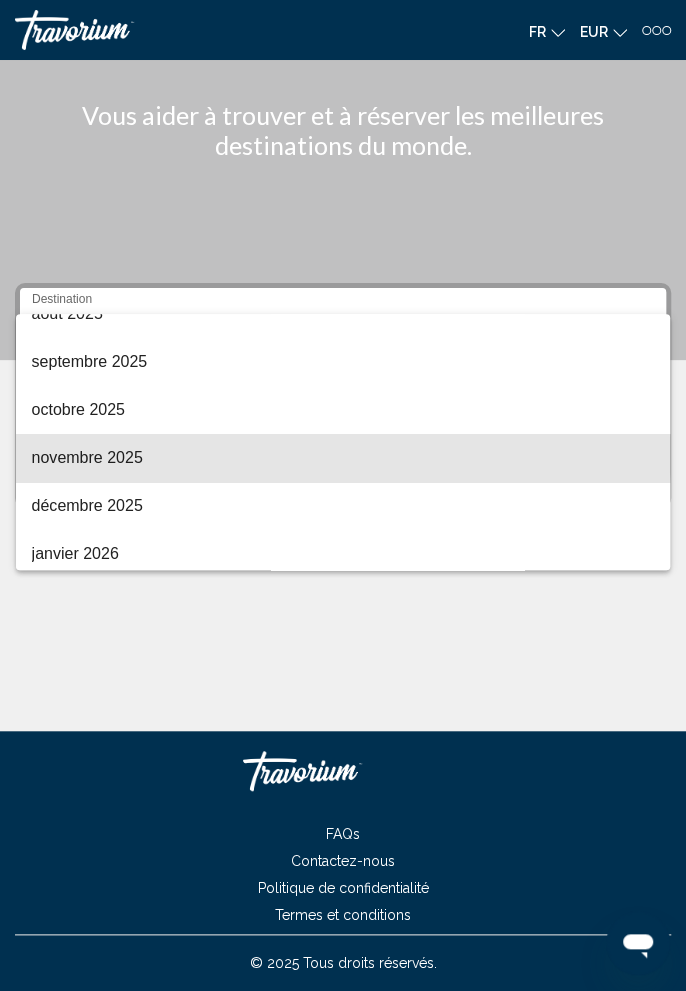 scroll, scrollTop: 140, scrollLeft: 0, axis: vertical 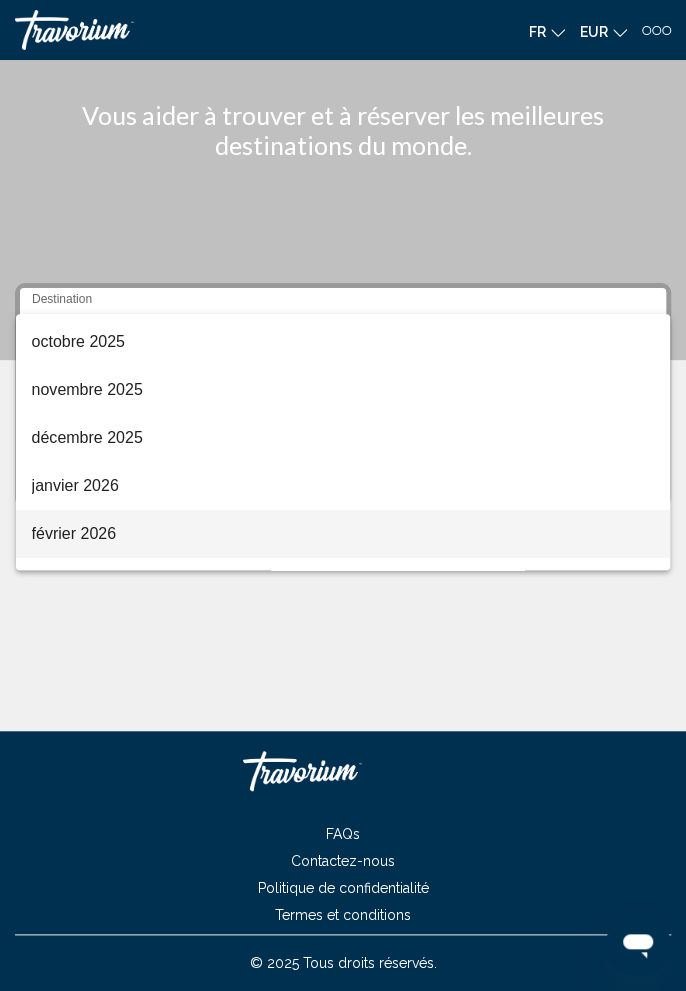 click on "février 2026" at bounding box center (343, 534) 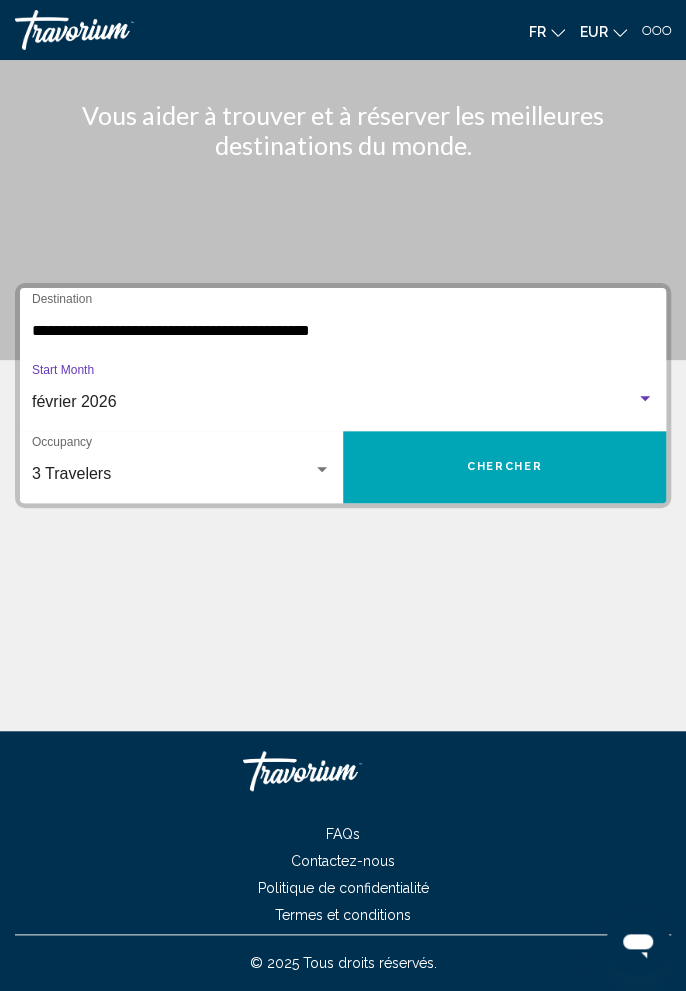 click on "Chercher" at bounding box center [504, 466] 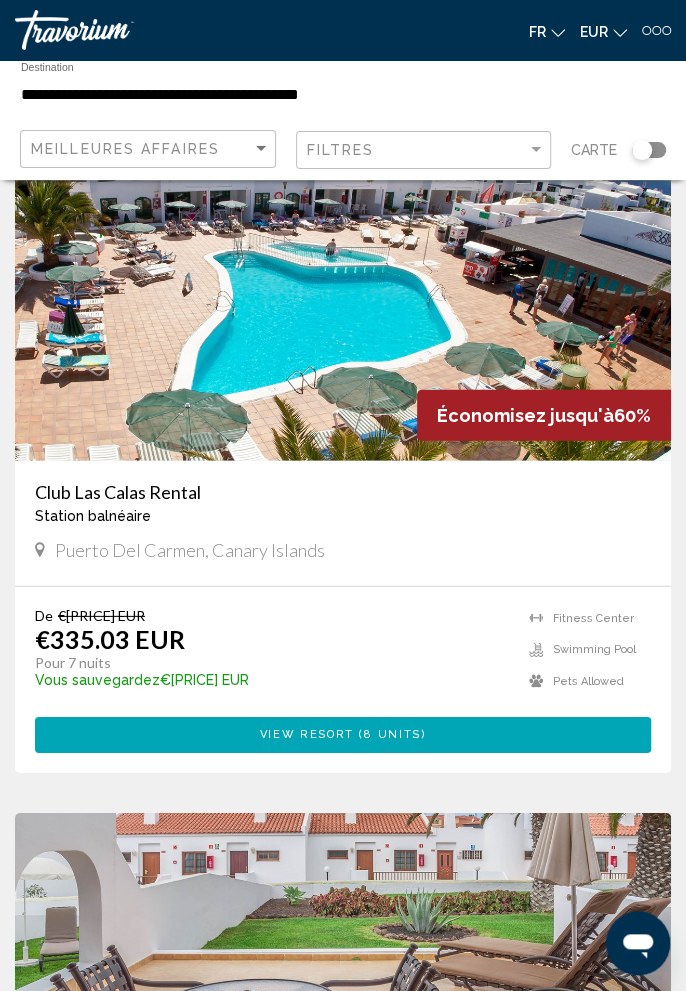 scroll, scrollTop: 1469, scrollLeft: 0, axis: vertical 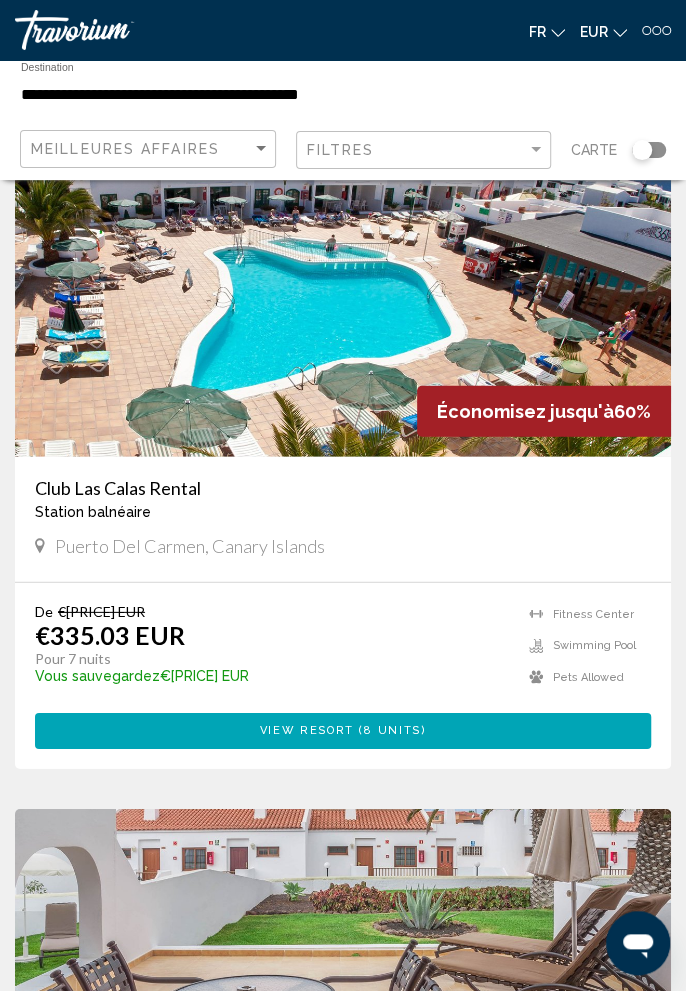 click on "Station balnéaire  -  Ceci est une station d'adultes seulement" at bounding box center (343, 512) 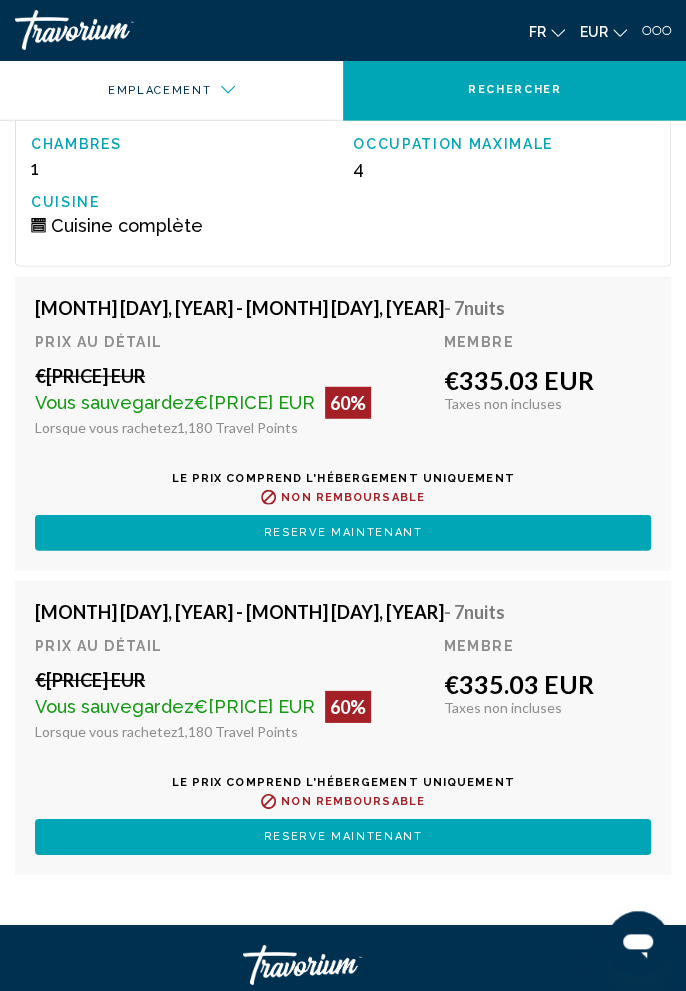 scroll, scrollTop: 3941, scrollLeft: 0, axis: vertical 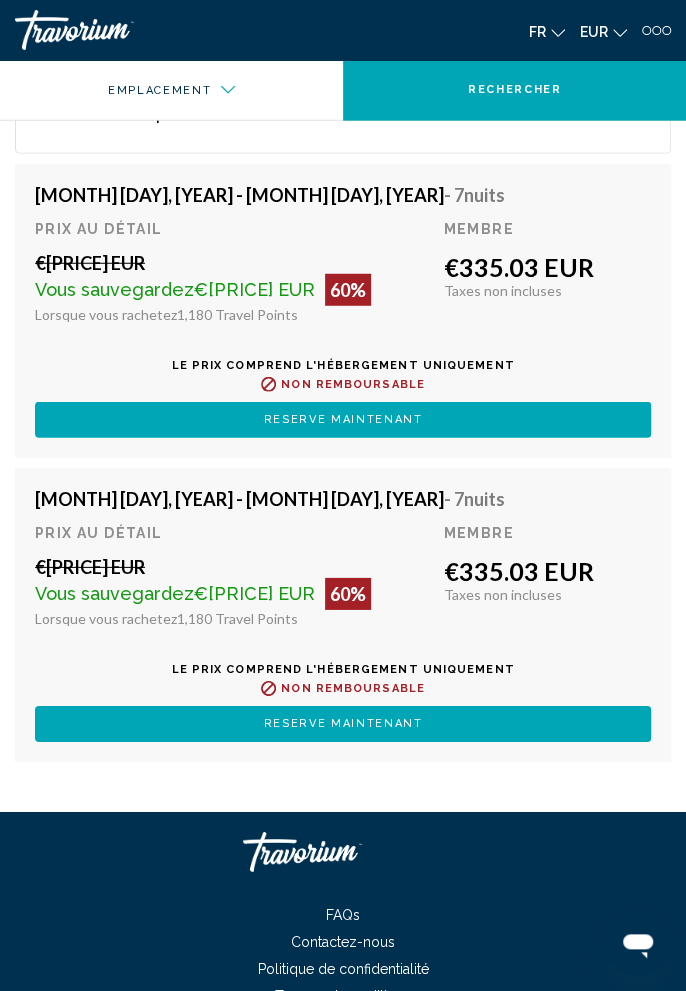 click on "[MONTH] [DAY], [YEAR] - [MONTH] [DAY], [YEAR]  - [NUMBER]  nuits Le prix comprend l'hébergement uniquement
Remboursable jusqu'à :
Non remboursable Prix au détail  €[PRICE] EUR  Vous sauvegardez  €[PRICE] EUR   [PERCENT]%  Lorsque vous rachetez  [NUMBER]  Travel Points  Membre  €[PRICE] EUR  Taxes incluses Taxes non incluses Tu gagnes  [NUMBER]  Travel Points  Reserve maintenant Cette salle n'est plus disponible. Le prix comprend l'hébergement uniquement
Remboursable jusqu'à
Non remboursable Reserve maintenant Cette salle n'est plus disponible.  [MONTH] [DAY], [YEAR] - [MONTH] [DAY], [YEAR]  - [NUMBER]  nuits Le prix comprend l'hébergement uniquement
Remboursable jusqu'à :
Non remboursable Prix au détail  €[PRICE] EUR  Vous sauvegardez  €[PRICE] EUR   [PERCENT]%  Lorsque vous rachetez  [NUMBER]  Travel Points  Membre  €[PRICE] EUR  Taxes incluses Taxes non incluses Tu gagnes  [NUMBER]  Travel Points  Reserve maintenant" at bounding box center [343, 468] 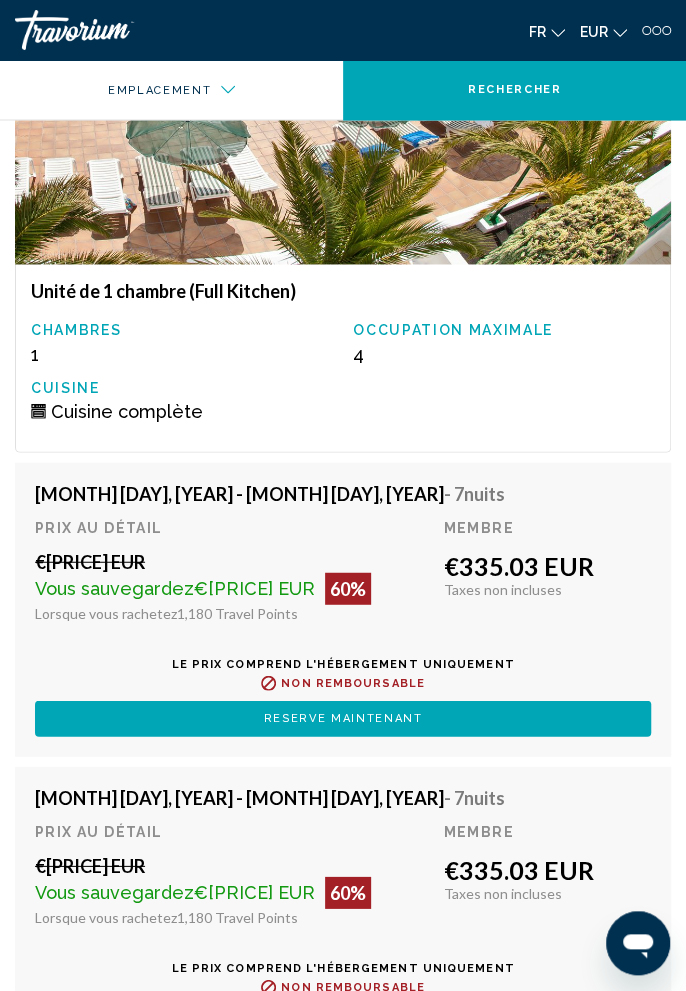 scroll, scrollTop: 3638, scrollLeft: 0, axis: vertical 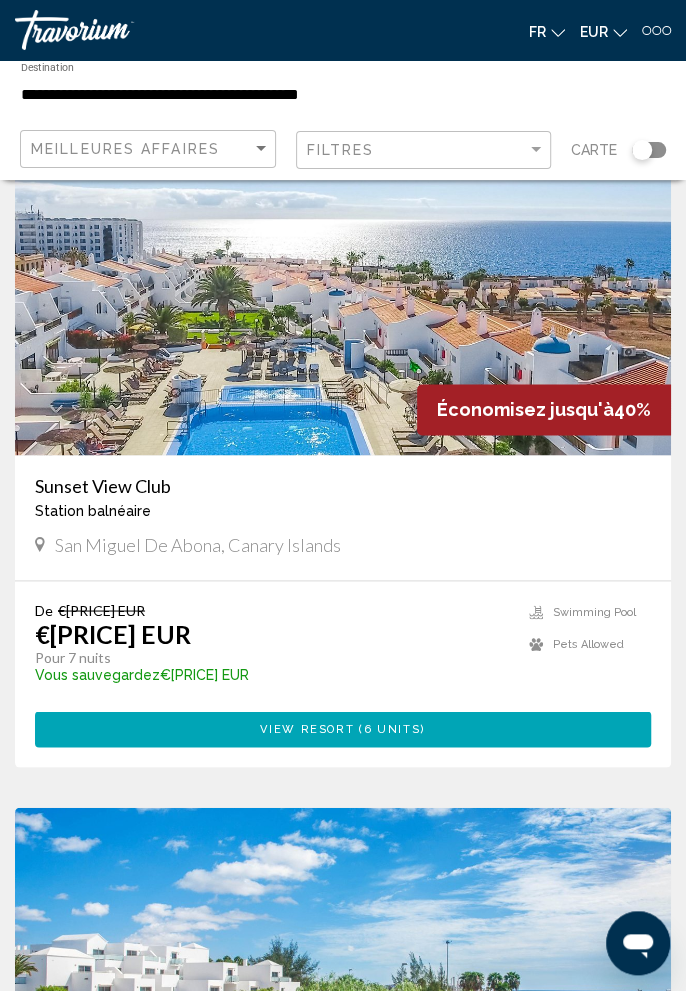 click at bounding box center [343, 295] 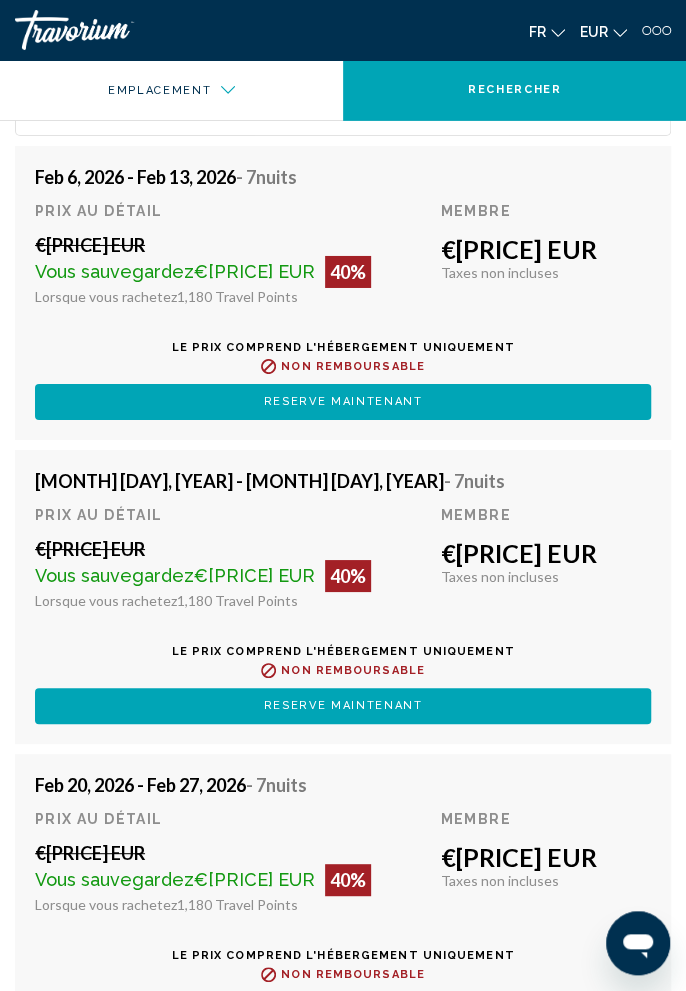 scroll, scrollTop: 4717, scrollLeft: 0, axis: vertical 